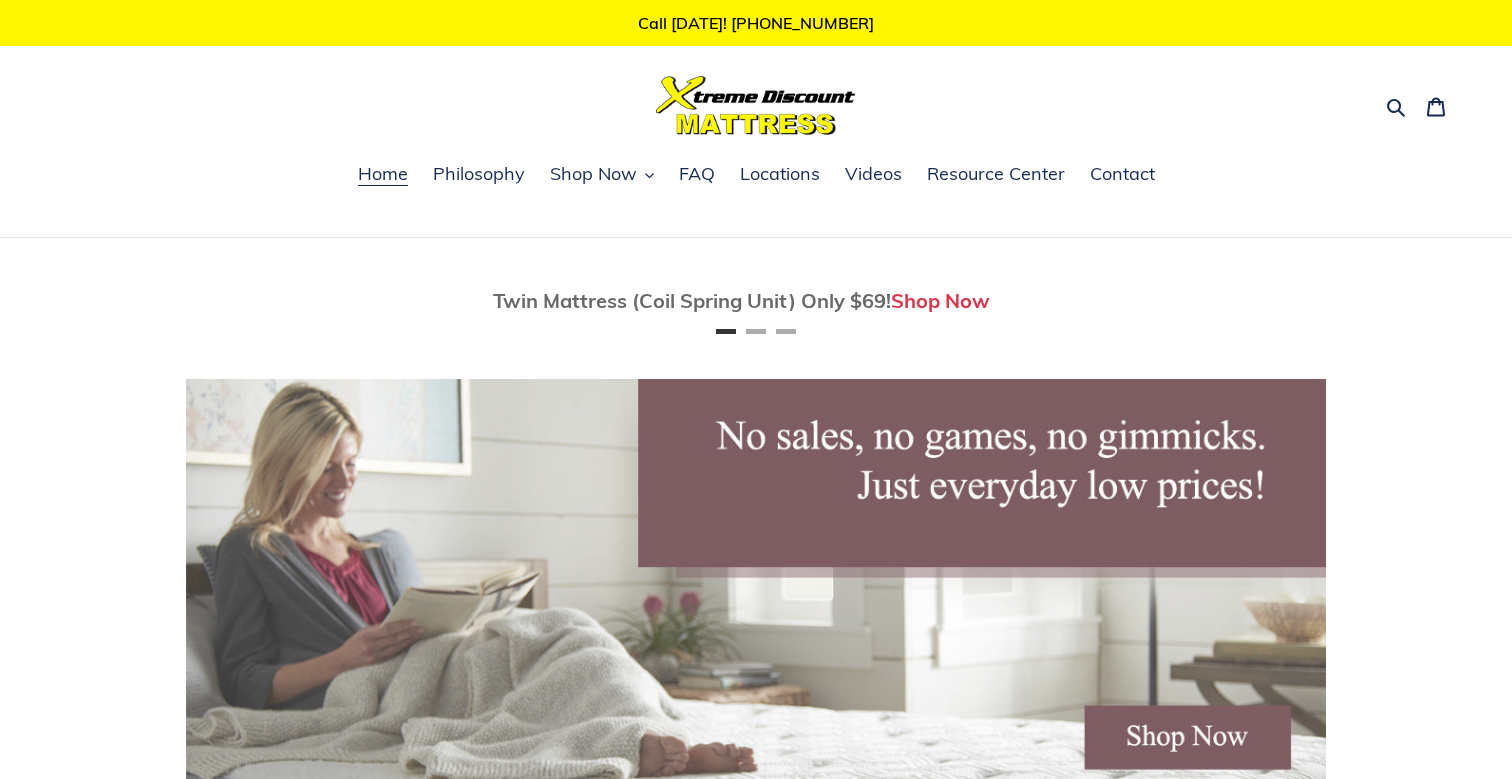 scroll, scrollTop: 0, scrollLeft: 0, axis: both 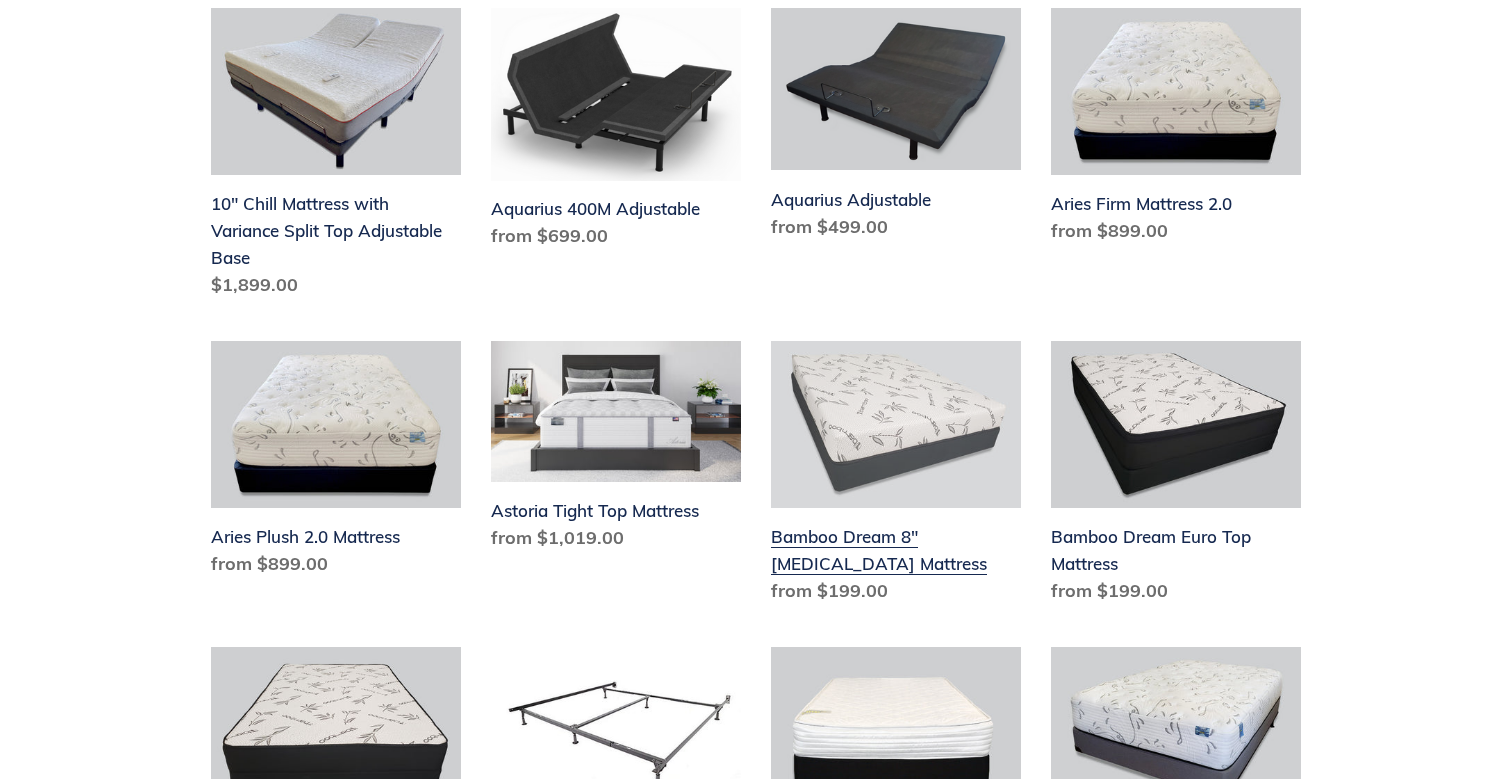 click on "Bamboo Dream 8" Memory Foam Mattress" at bounding box center [896, 476] 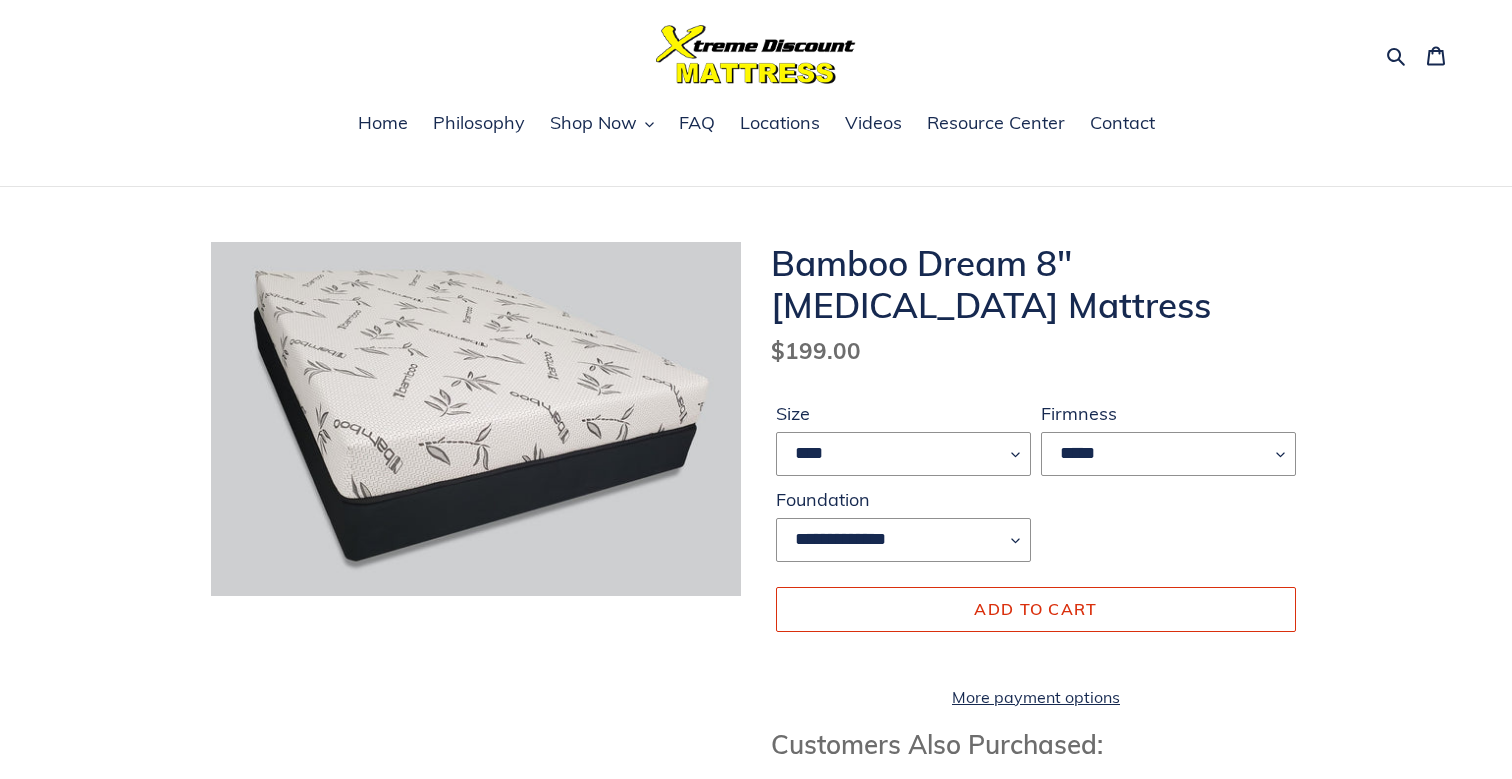 scroll, scrollTop: 54, scrollLeft: 0, axis: vertical 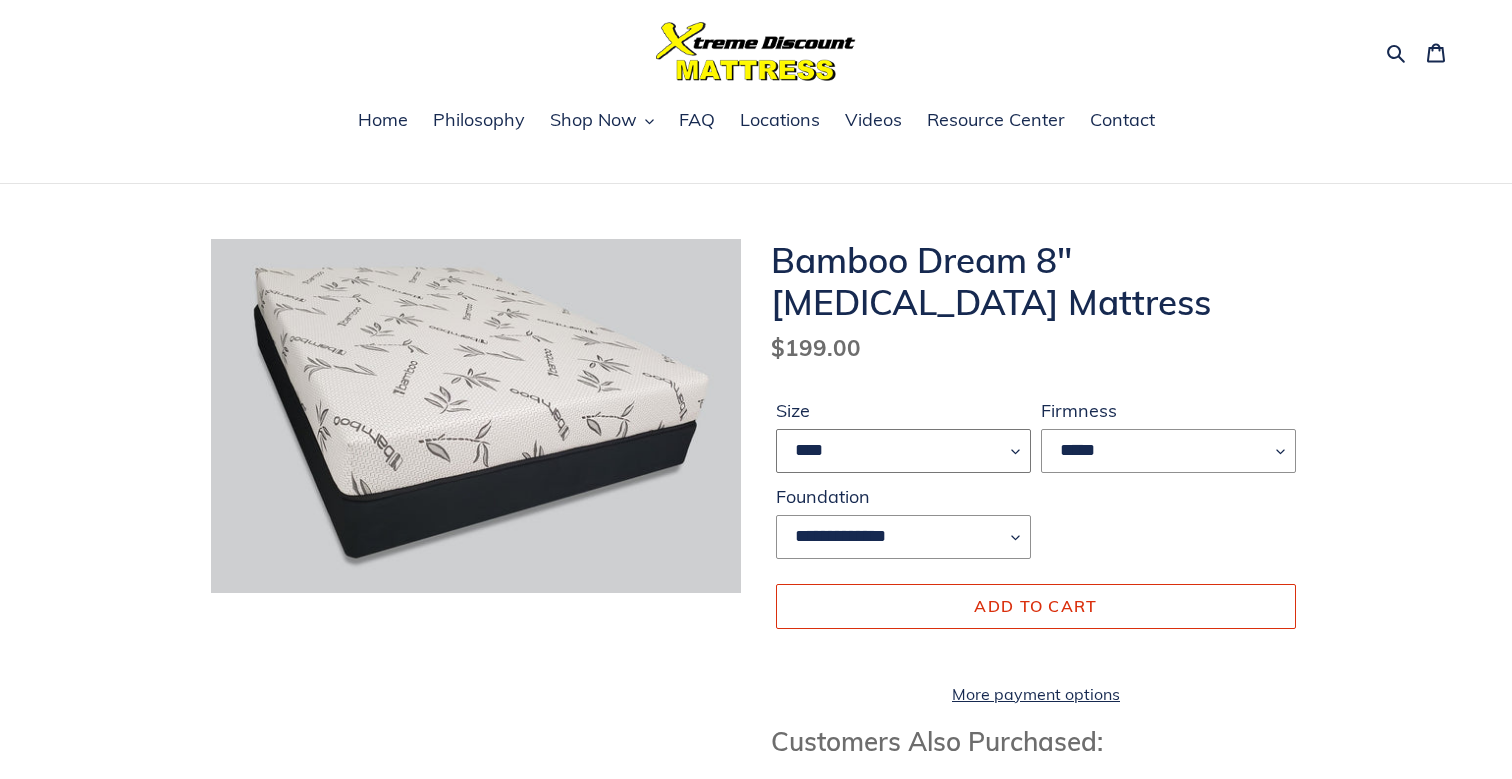 click on "**** ******* **** ***** ****" at bounding box center [903, 451] 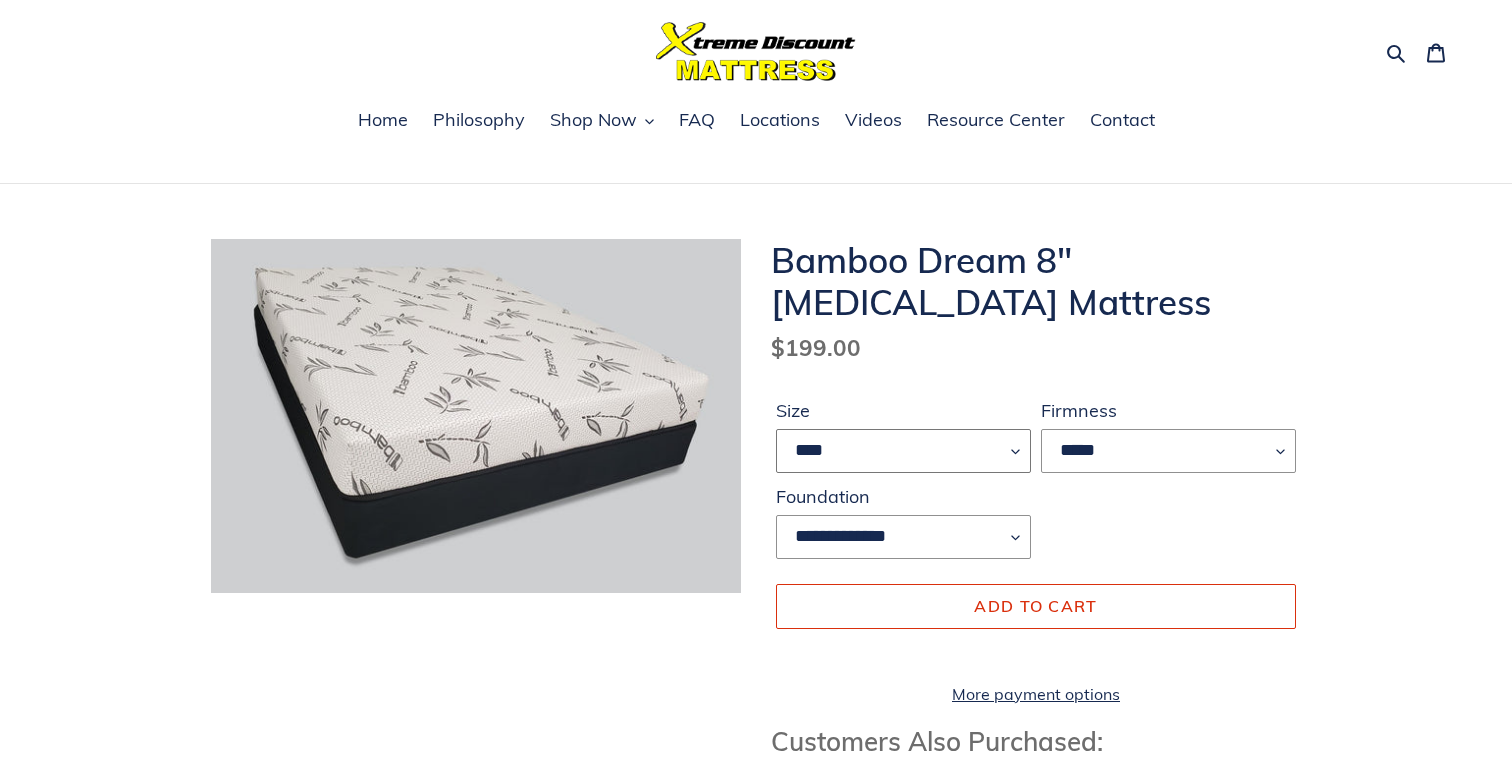 select on "*****" 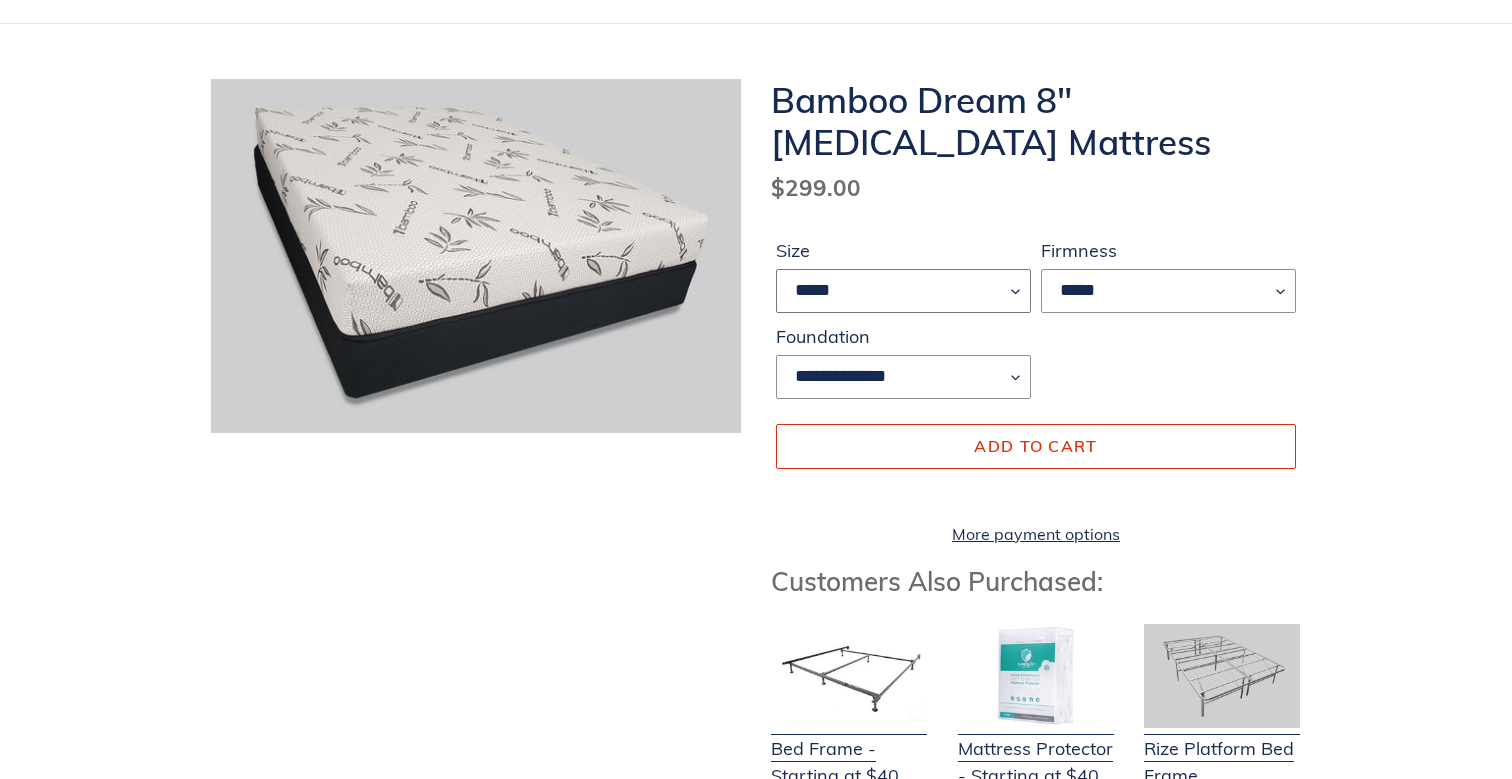 scroll, scrollTop: 93, scrollLeft: 0, axis: vertical 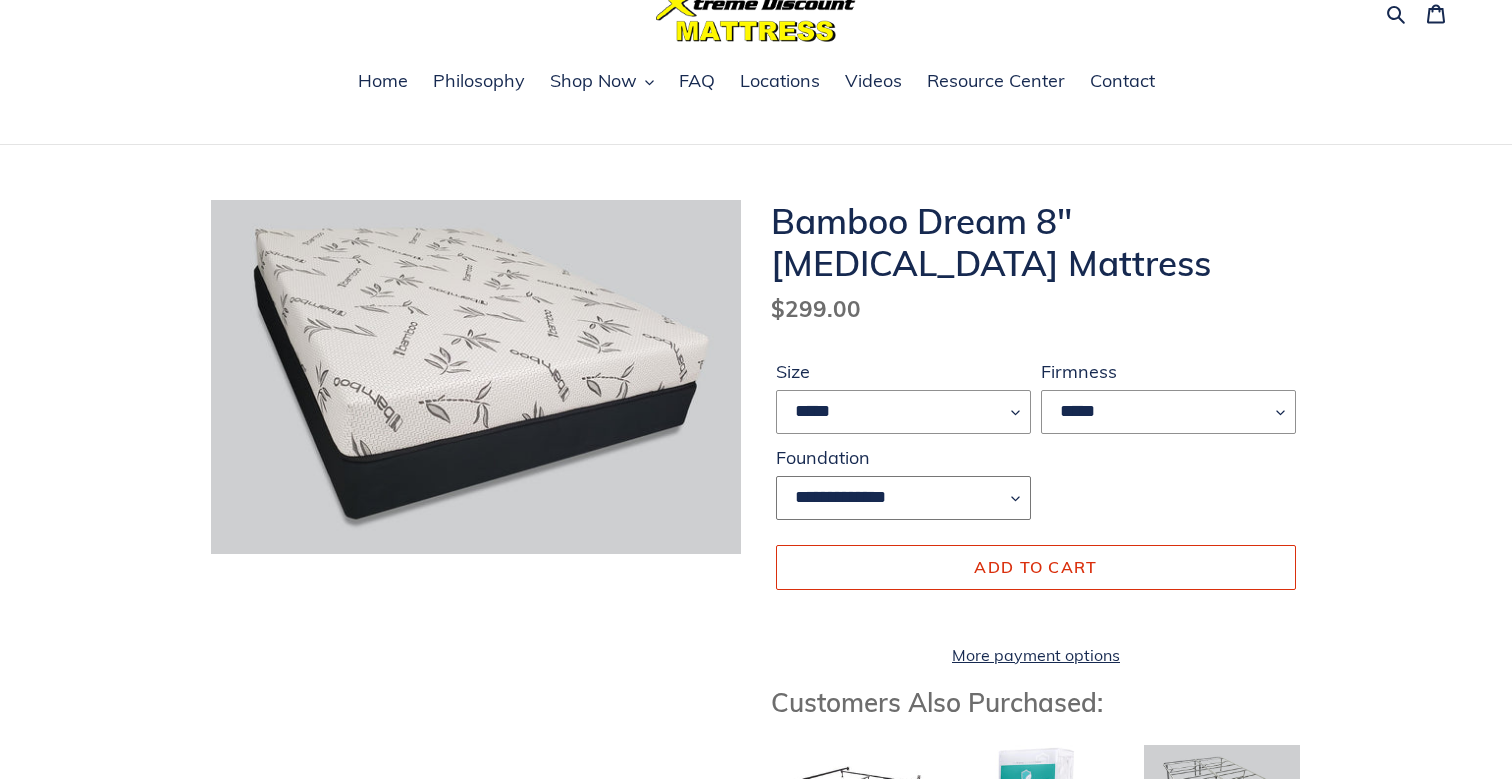 click on "**********" at bounding box center (903, 498) 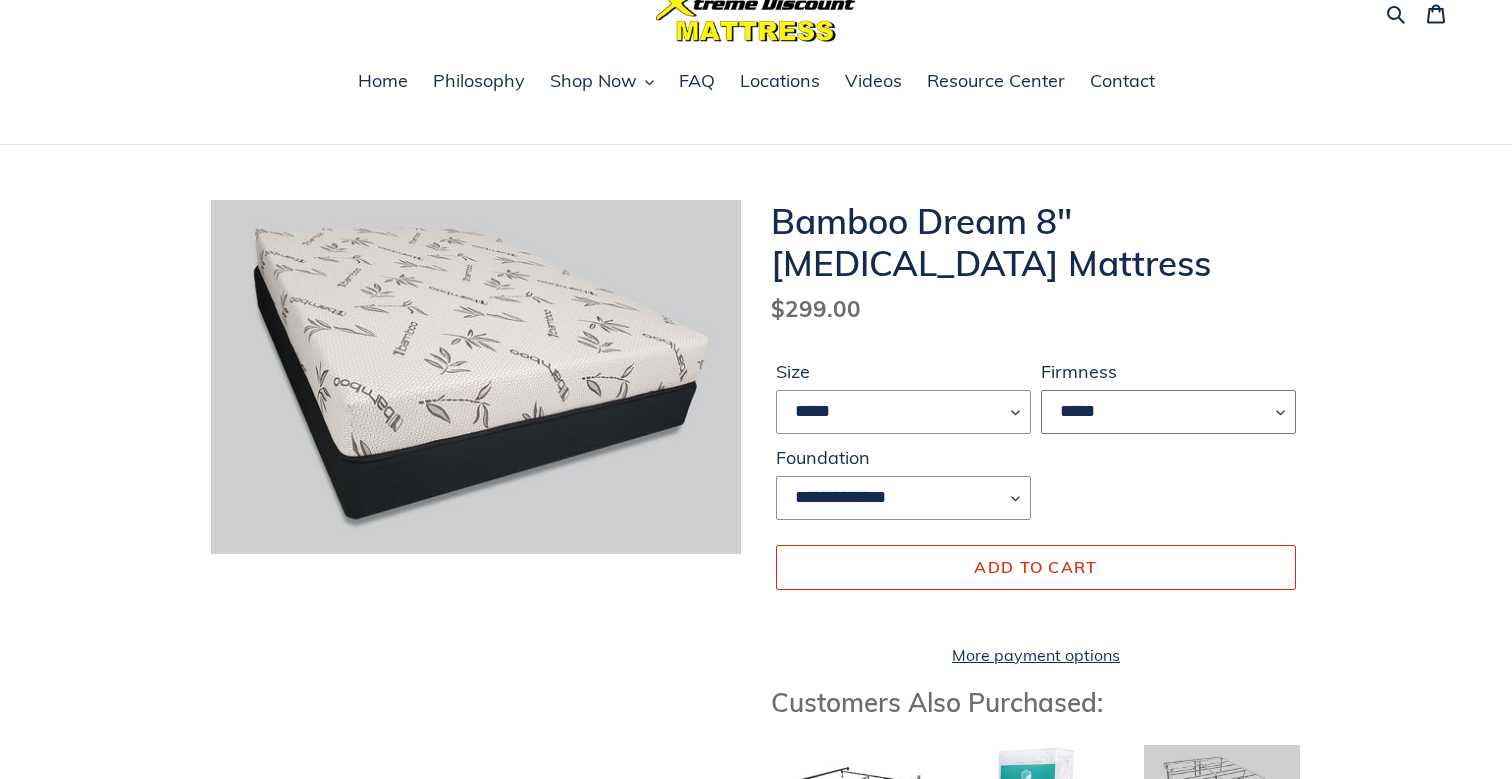 click on "*****" at bounding box center [1168, 412] 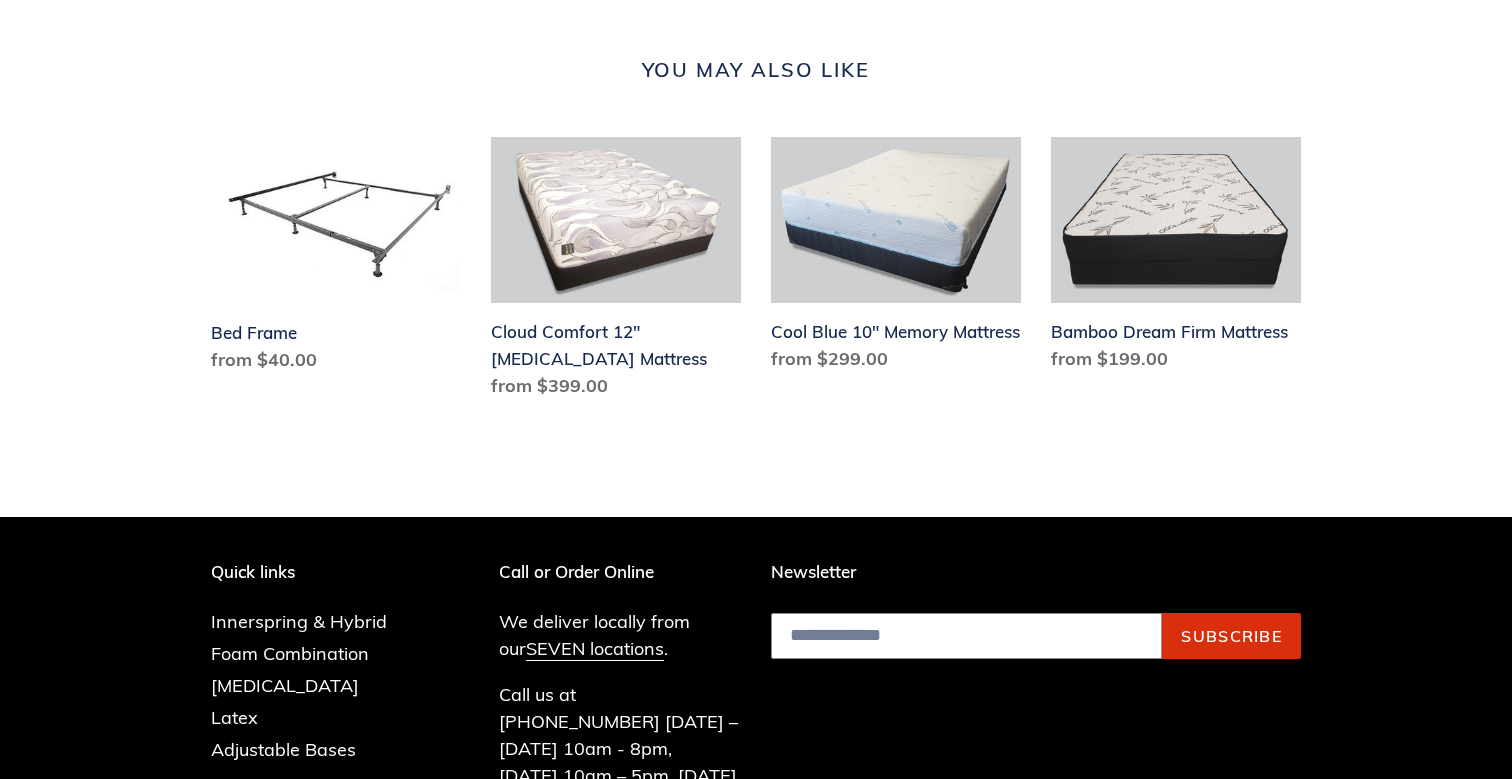 scroll, scrollTop: 2177, scrollLeft: 0, axis: vertical 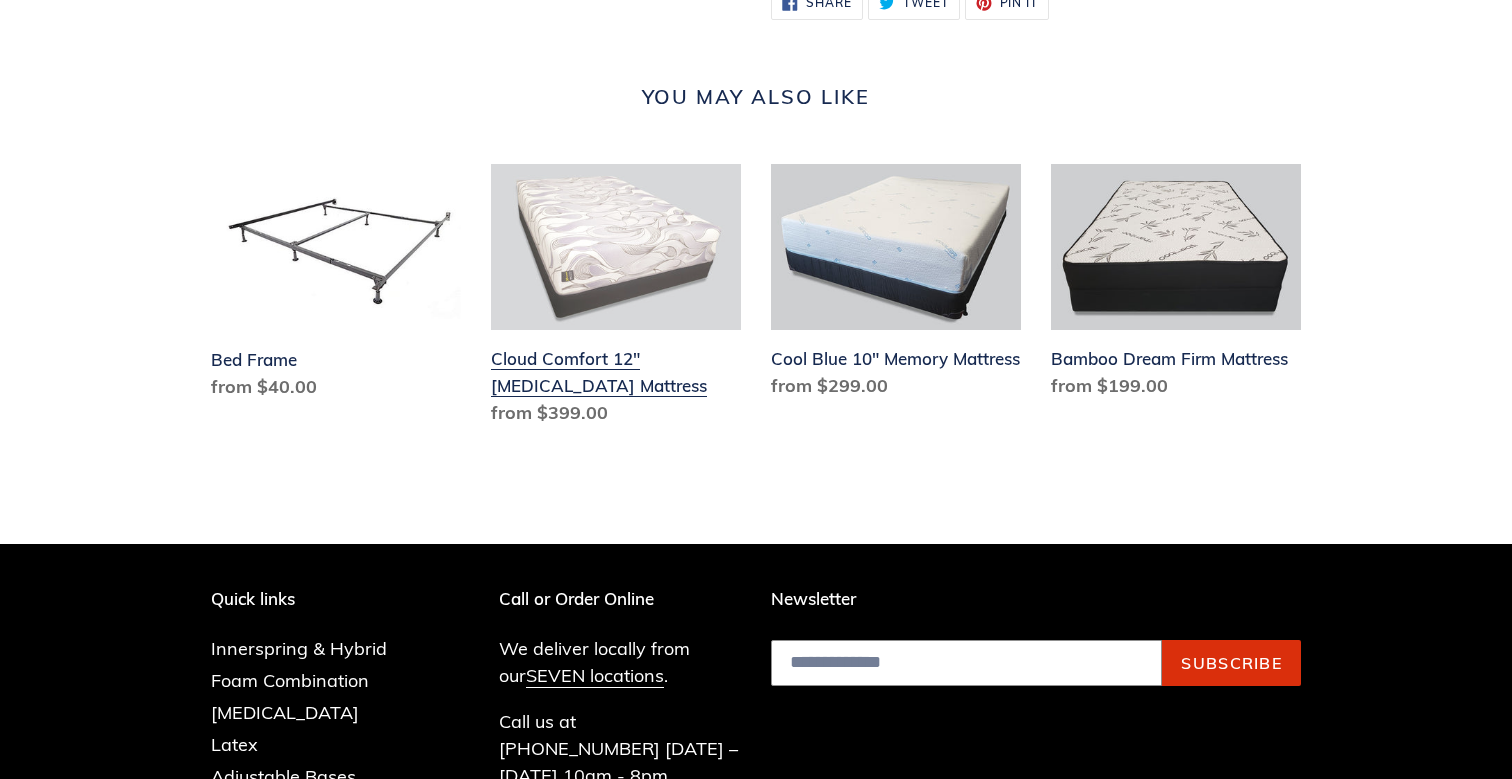 click on "Cloud Comfort 12" [MEDICAL_DATA] Mattress" at bounding box center (616, 299) 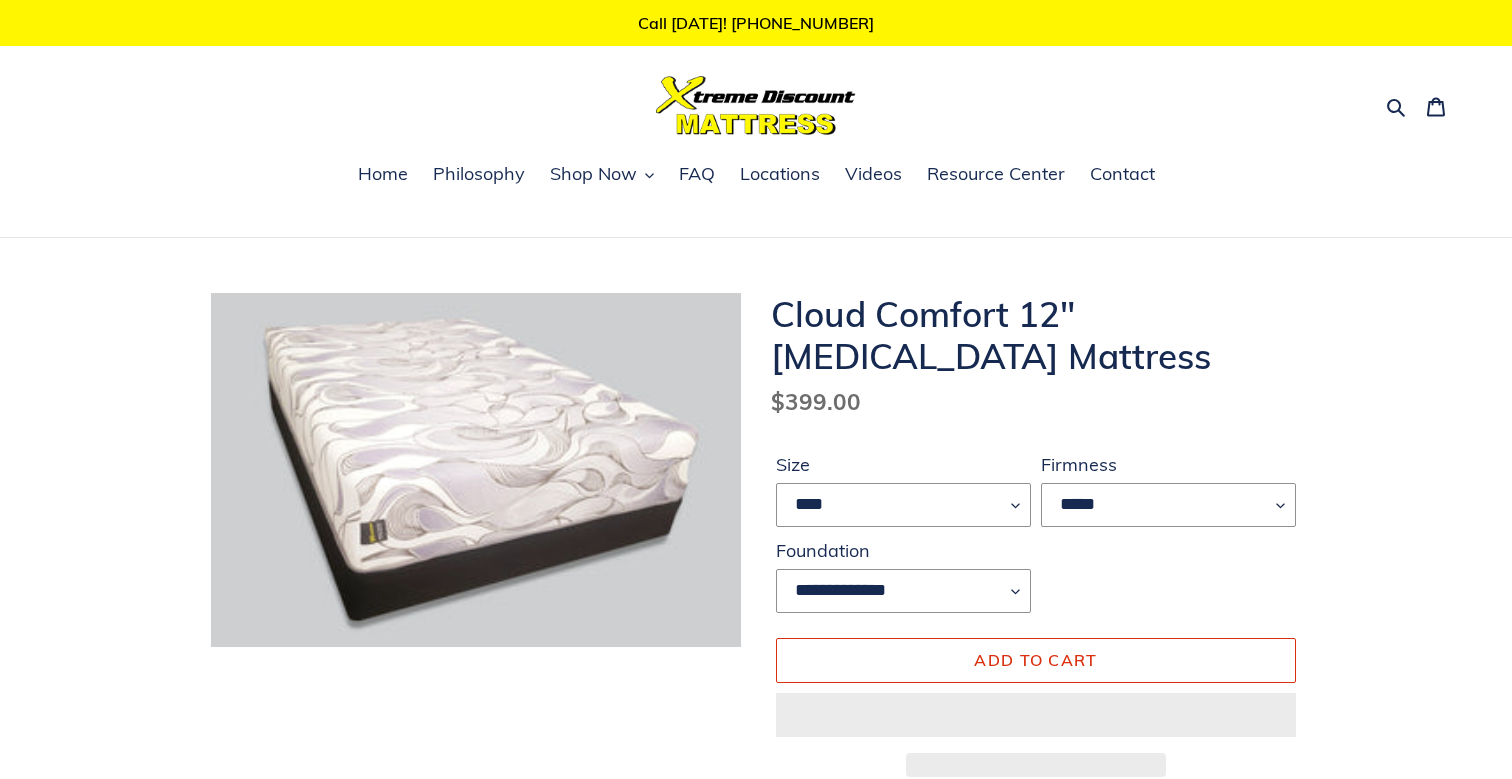 scroll, scrollTop: 0, scrollLeft: 0, axis: both 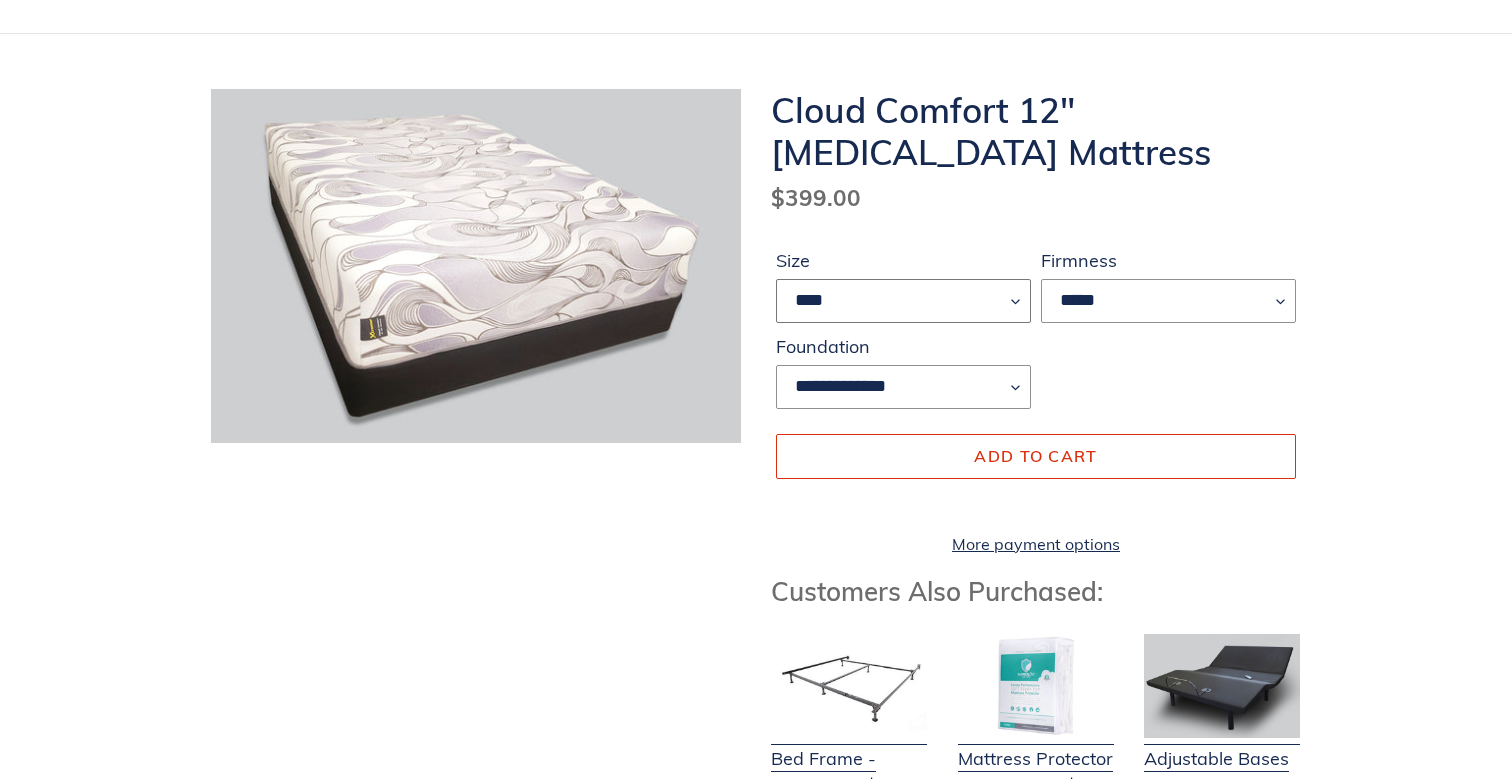 click on "**** ******* **** ***** ****" at bounding box center (903, 301) 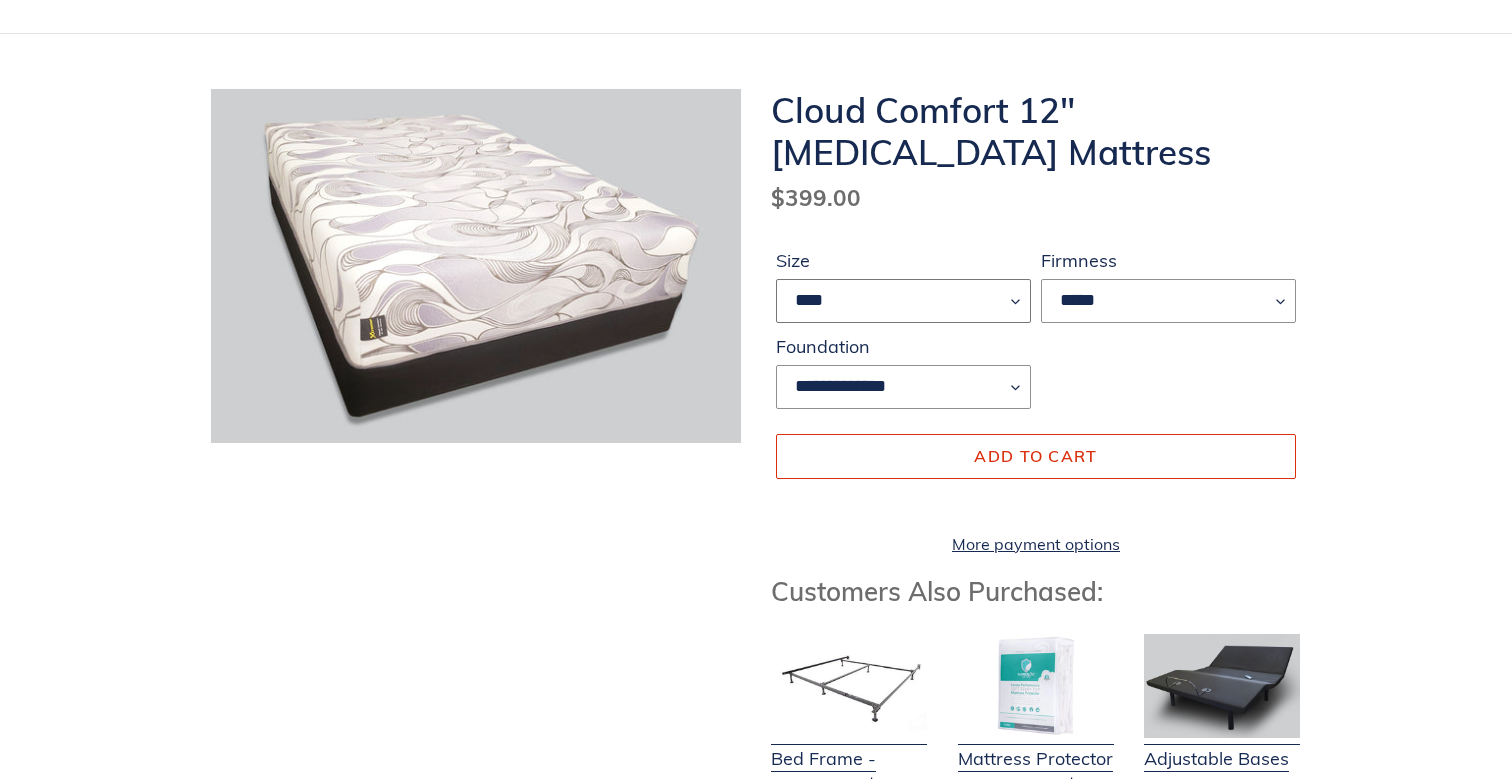 select on "*****" 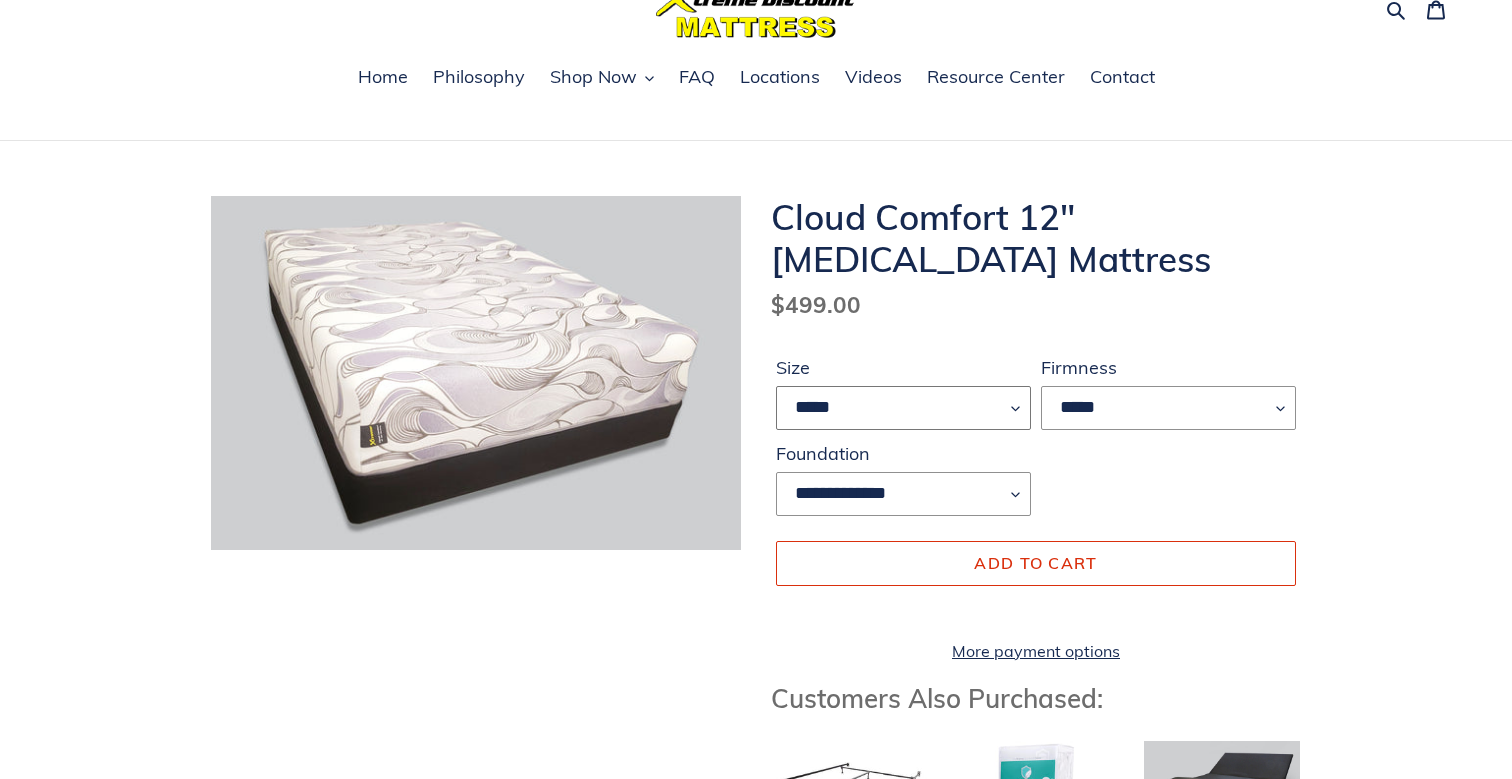 scroll, scrollTop: 0, scrollLeft: 0, axis: both 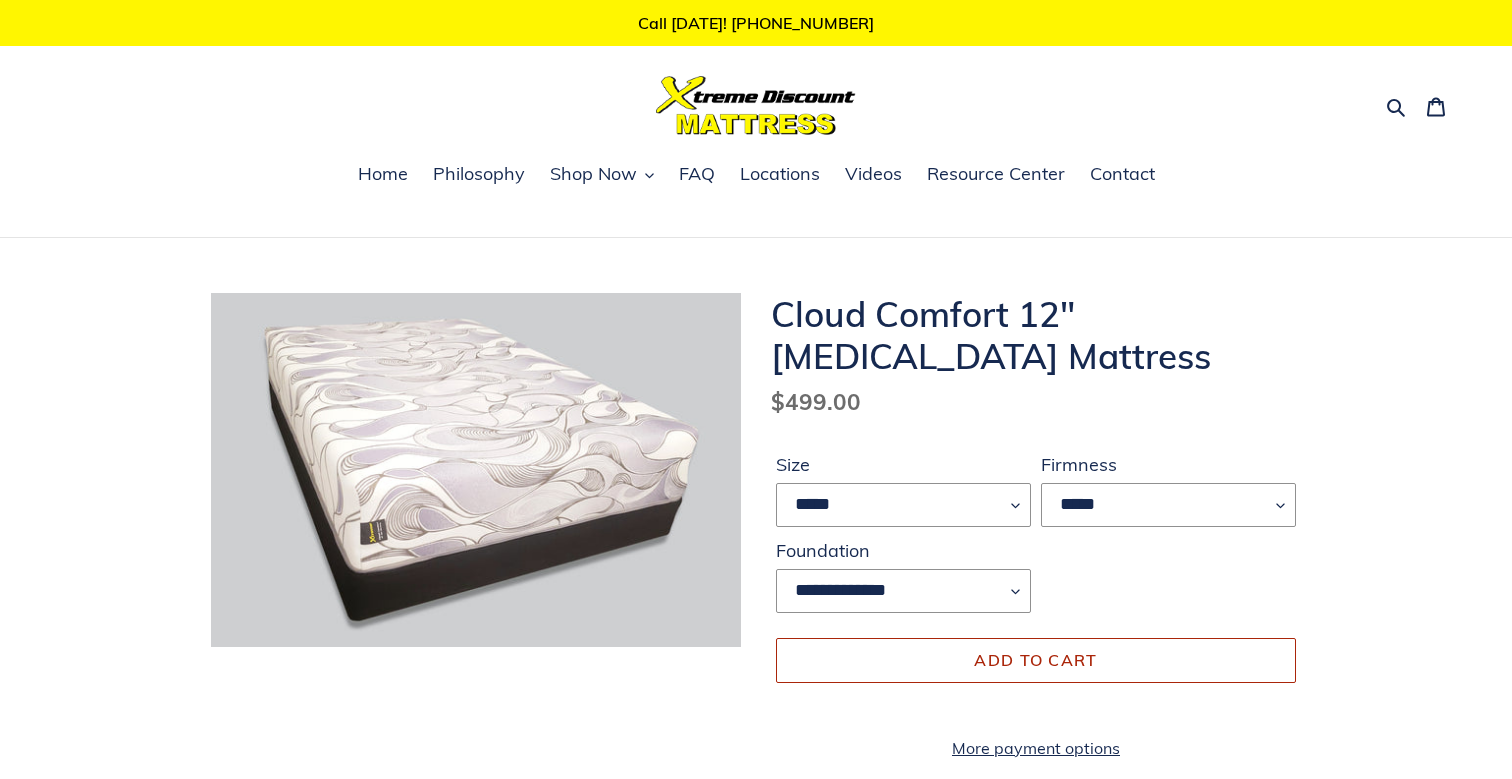 click on "Add to cart" at bounding box center [1036, 660] 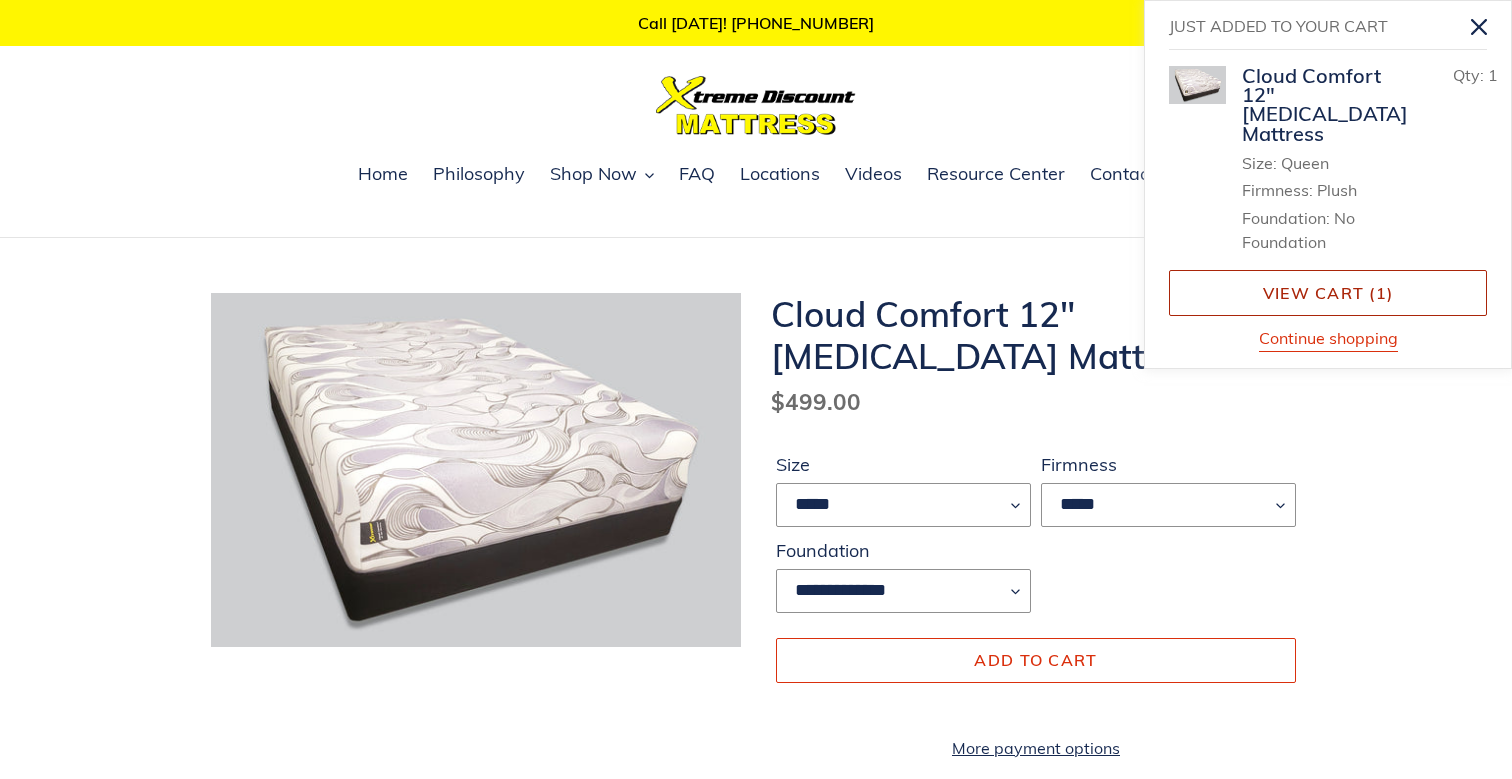 click on "View cart ( 1 )" at bounding box center [1328, 293] 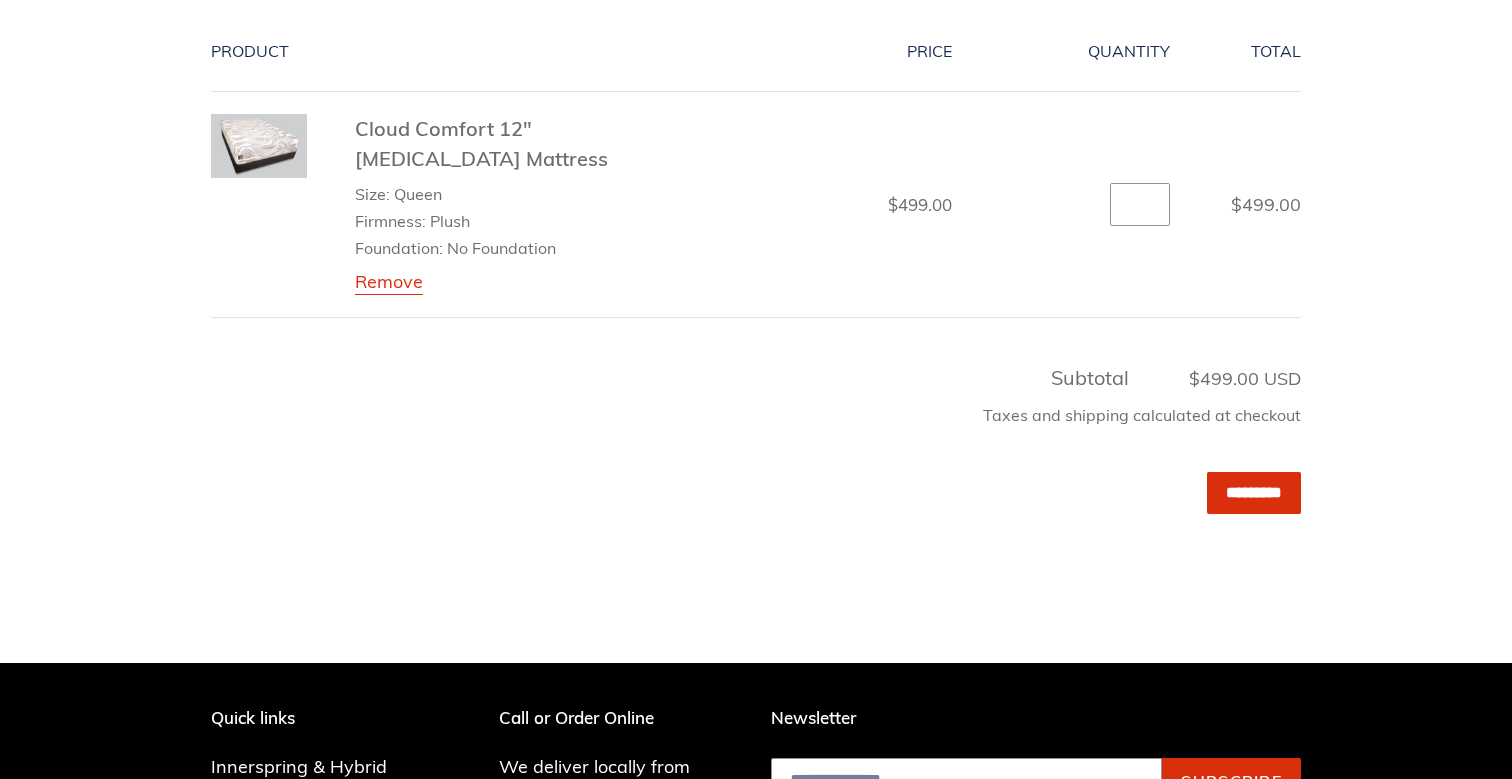 scroll, scrollTop: 609, scrollLeft: 0, axis: vertical 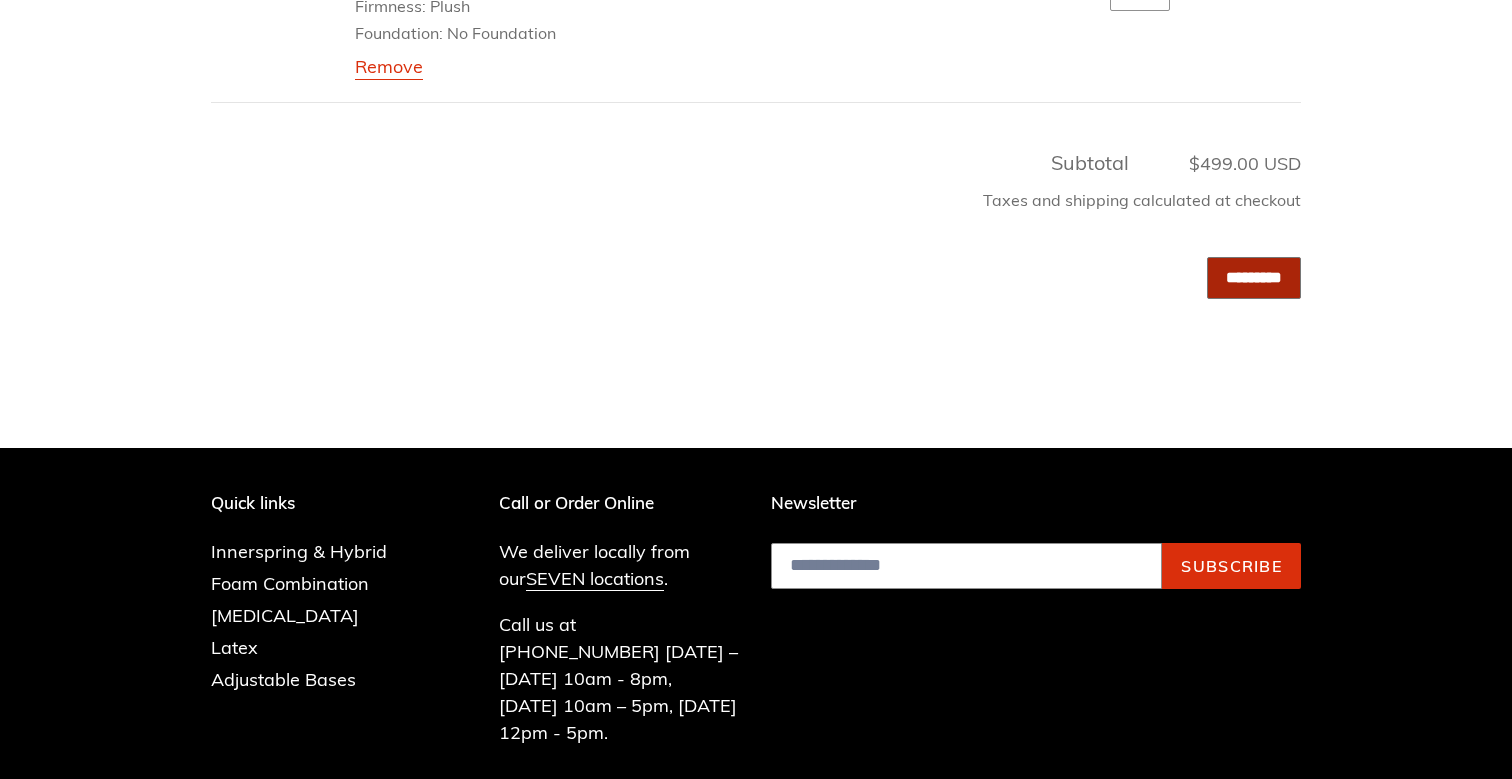 click on "*********" at bounding box center [1254, 277] 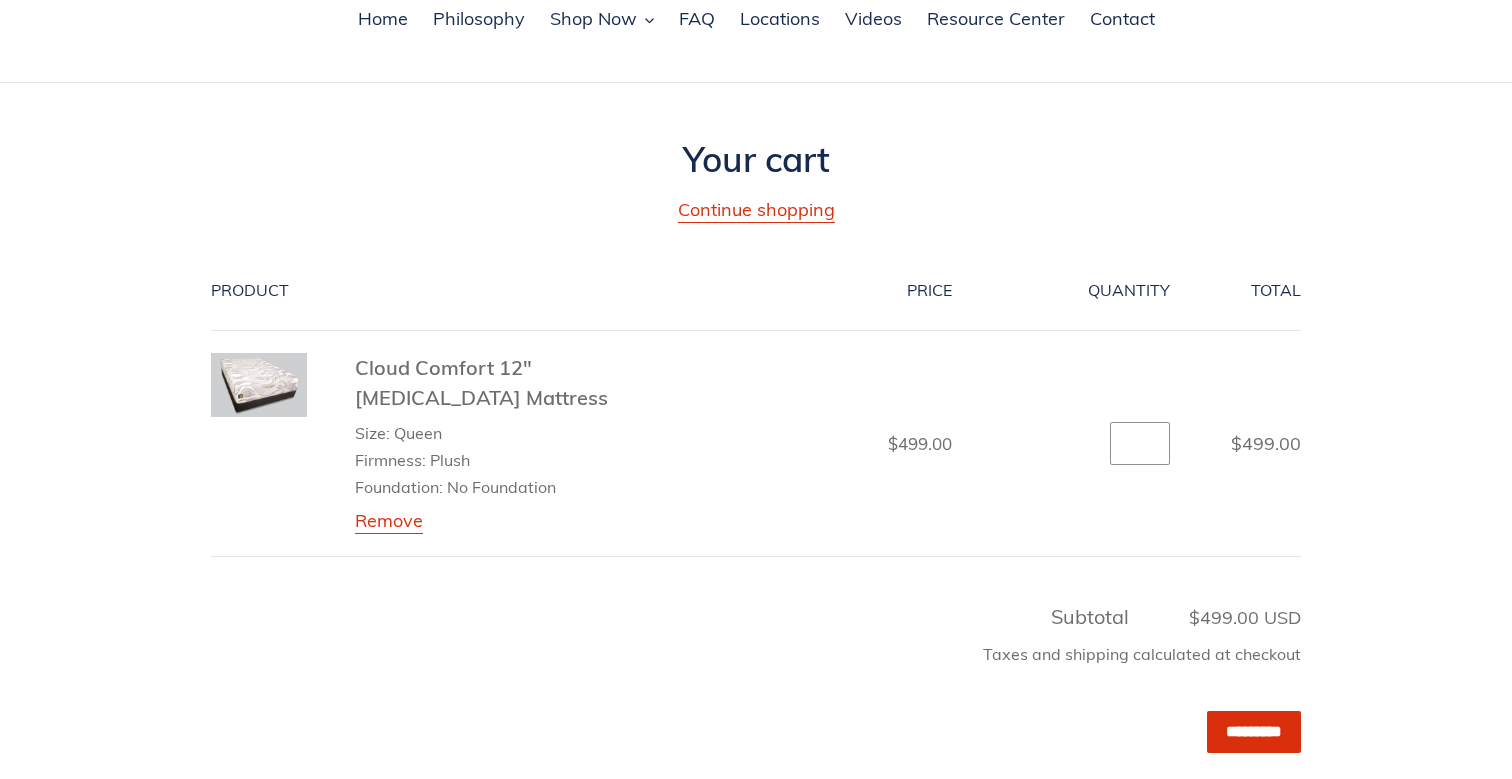 scroll, scrollTop: 165, scrollLeft: 0, axis: vertical 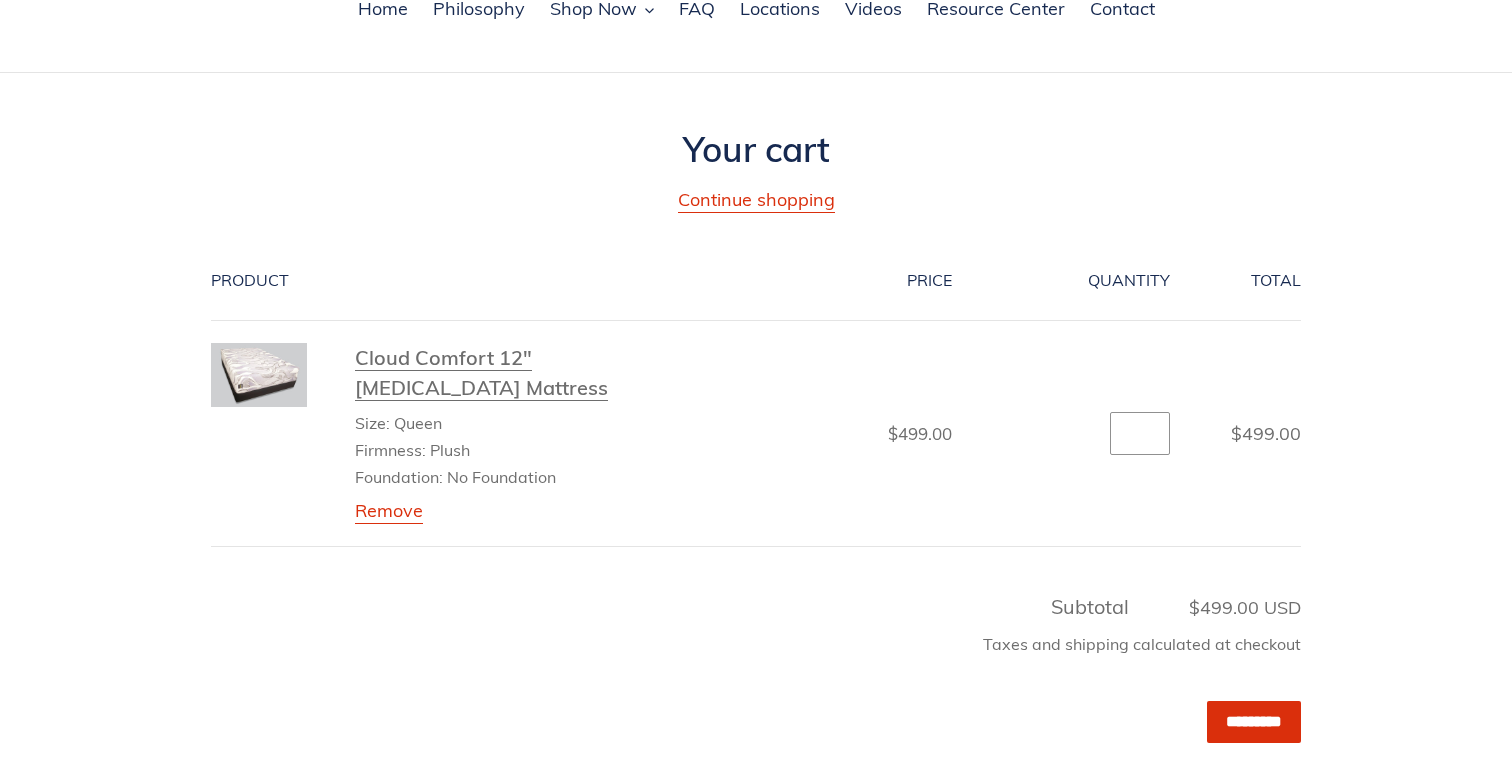 click on "Cloud Comfort 12" [MEDICAL_DATA] Mattress" at bounding box center (481, 373) 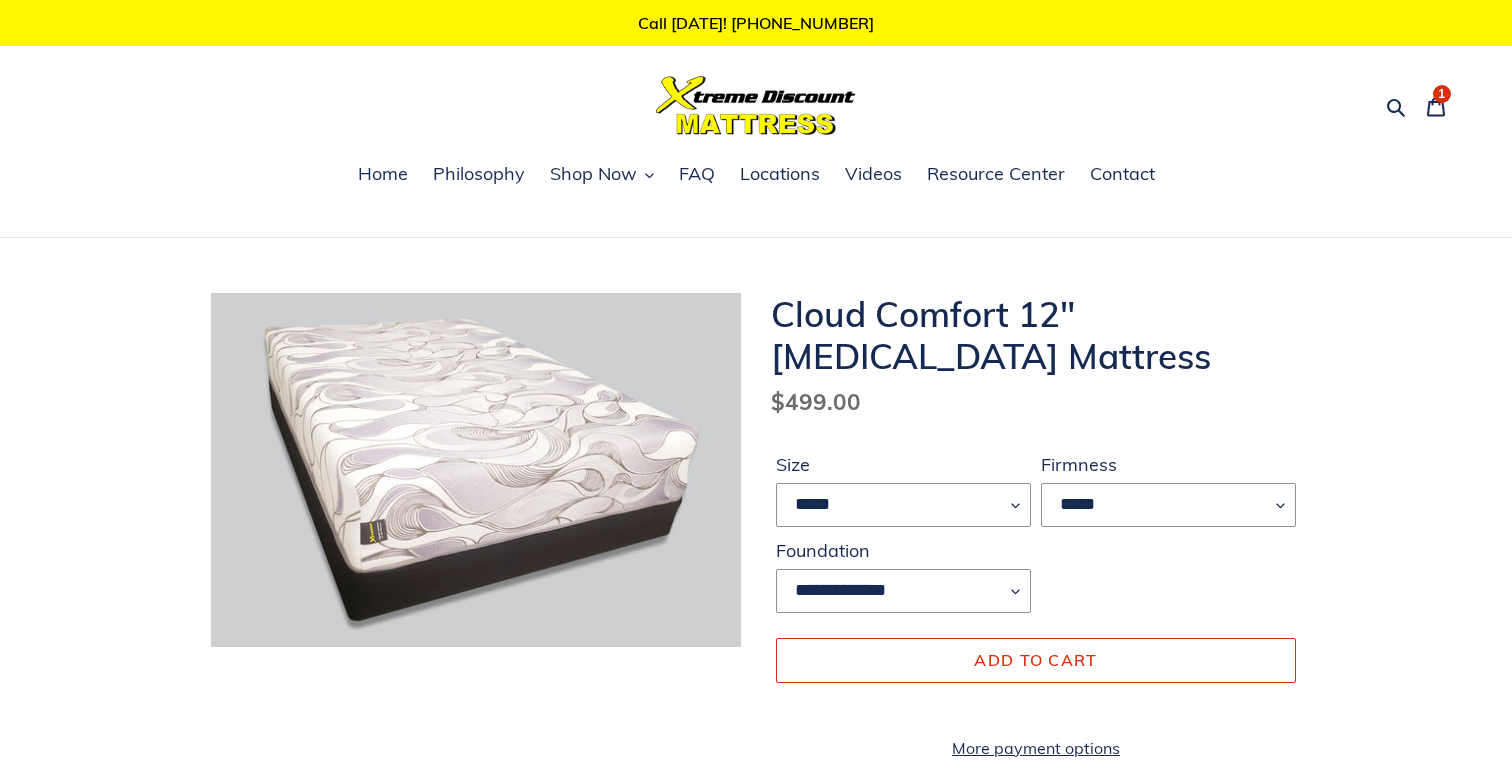 select on "*****" 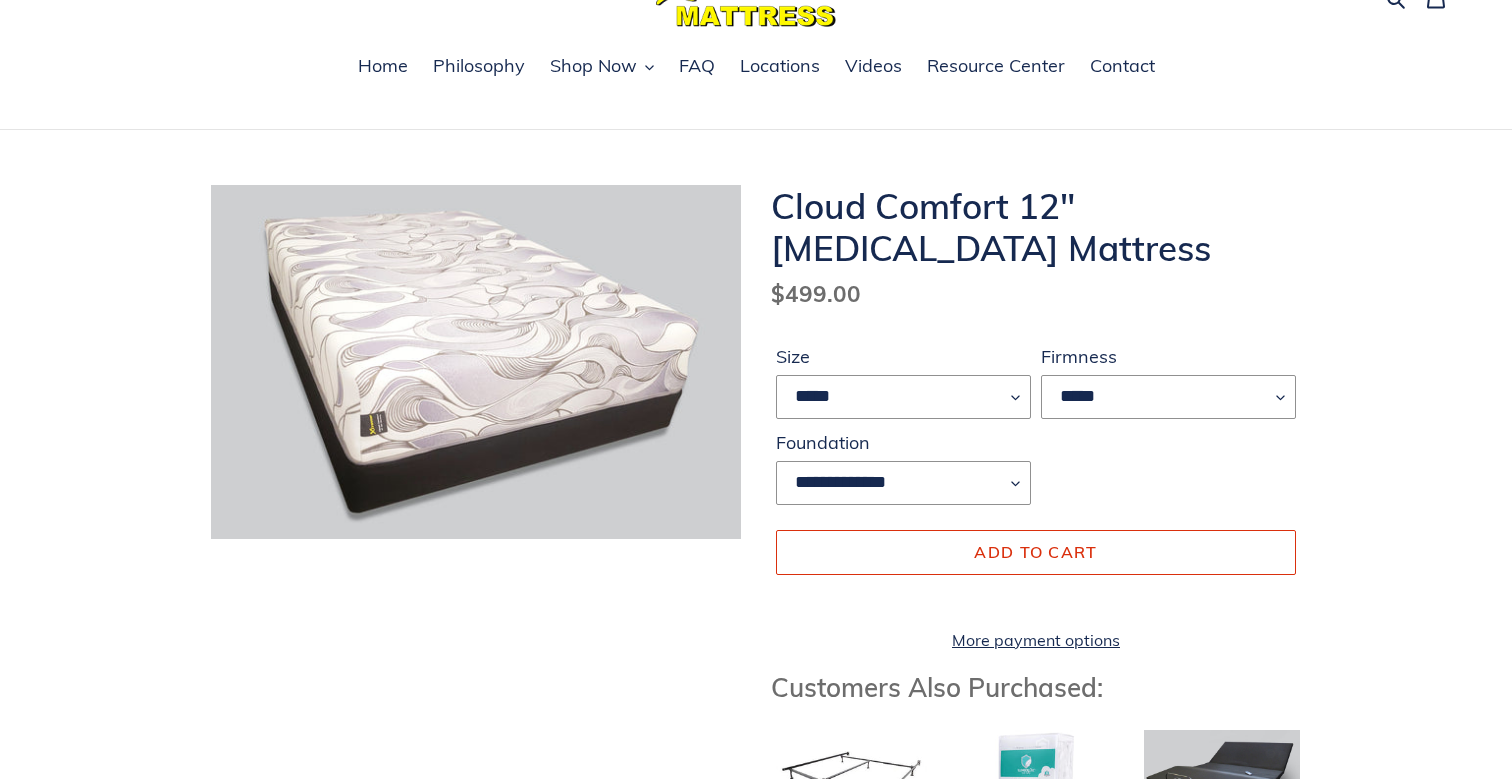 scroll, scrollTop: 65, scrollLeft: 0, axis: vertical 